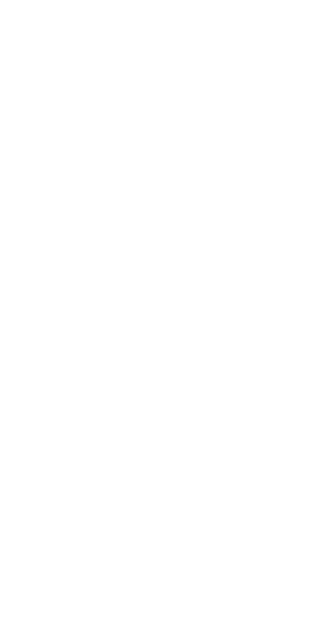 scroll, scrollTop: 0, scrollLeft: 0, axis: both 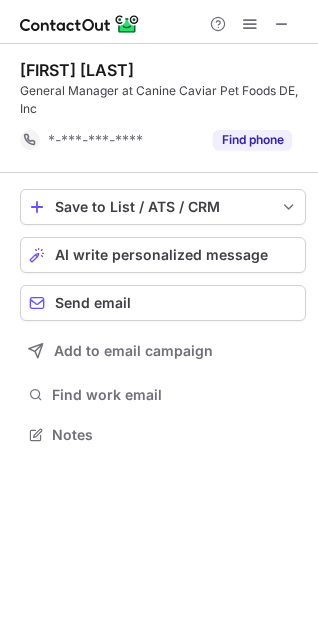 drag, startPoint x: 202, startPoint y: 70, endPoint x: 18, endPoint y: 70, distance: 184 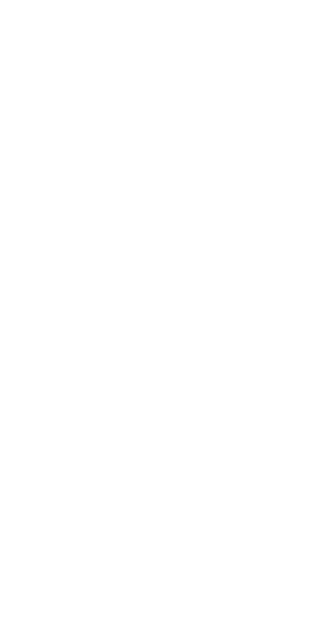 scroll, scrollTop: 0, scrollLeft: 0, axis: both 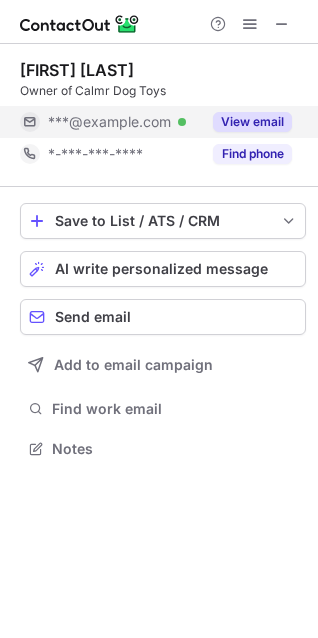 click on "View email" at bounding box center (252, 122) 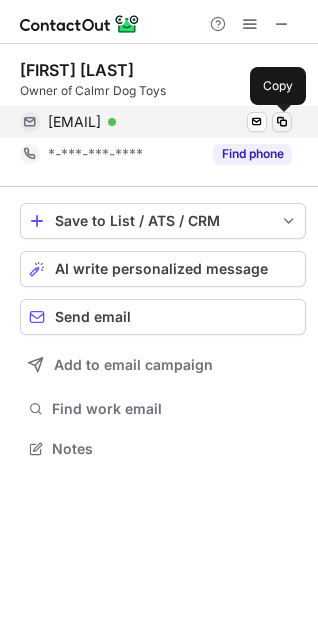 click at bounding box center (282, 122) 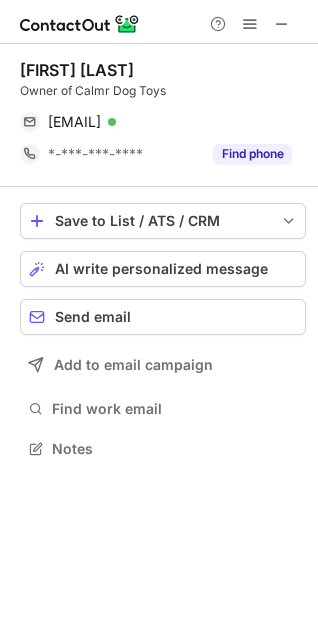 drag, startPoint x: 158, startPoint y: 64, endPoint x: 23, endPoint y: 71, distance: 135.18137 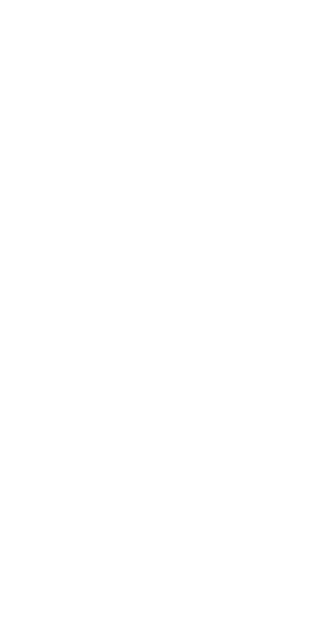 scroll, scrollTop: 0, scrollLeft: 0, axis: both 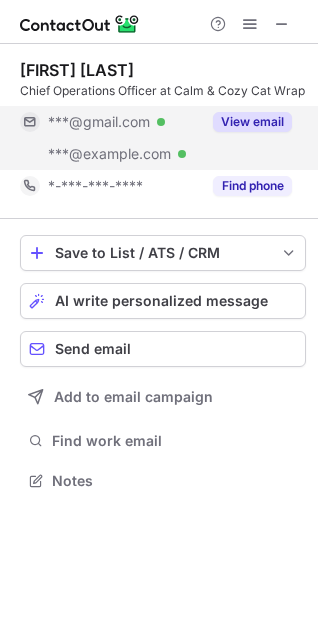 click on "View email" at bounding box center [252, 122] 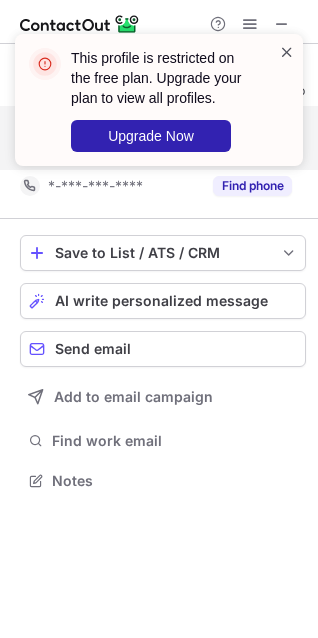 click at bounding box center [287, 52] 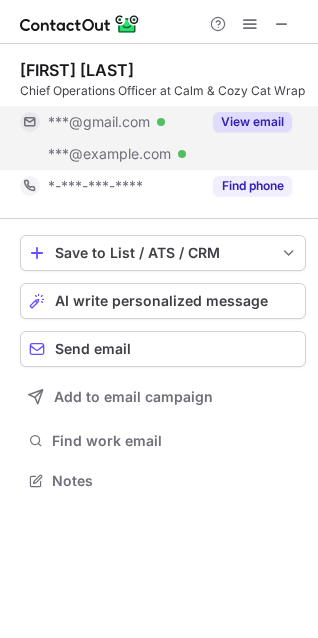 scroll, scrollTop: 441, scrollLeft: 318, axis: both 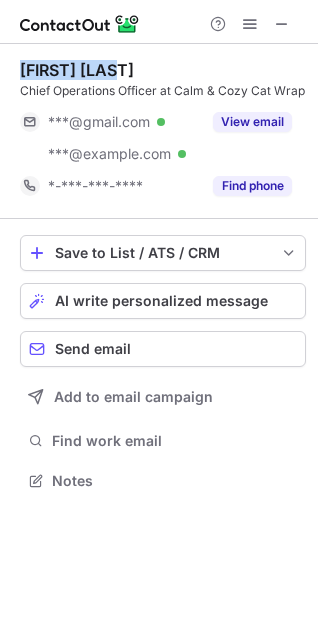 drag, startPoint x: 134, startPoint y: 62, endPoint x: 12, endPoint y: 62, distance: 122 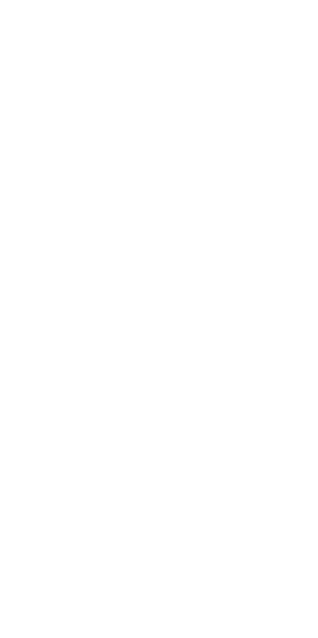 scroll, scrollTop: 0, scrollLeft: 0, axis: both 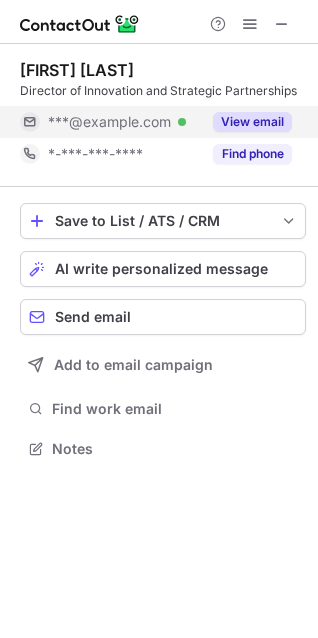 click on "View email" at bounding box center [252, 122] 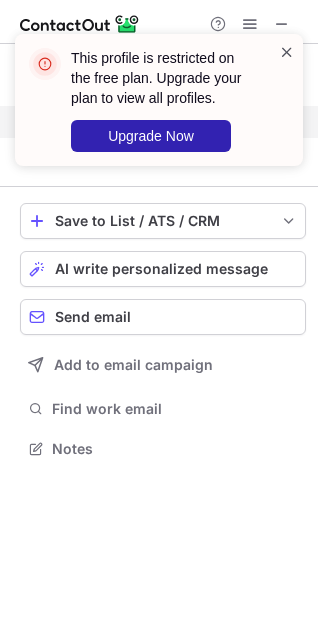 click at bounding box center (287, 52) 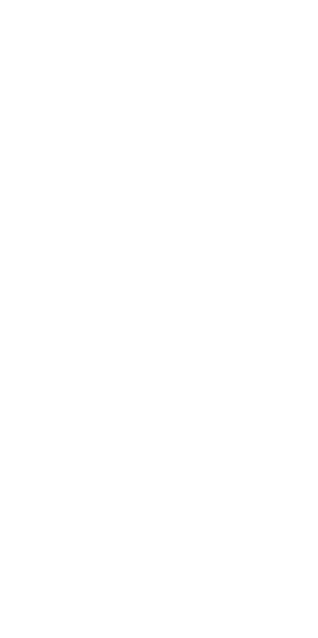 scroll, scrollTop: 0, scrollLeft: 0, axis: both 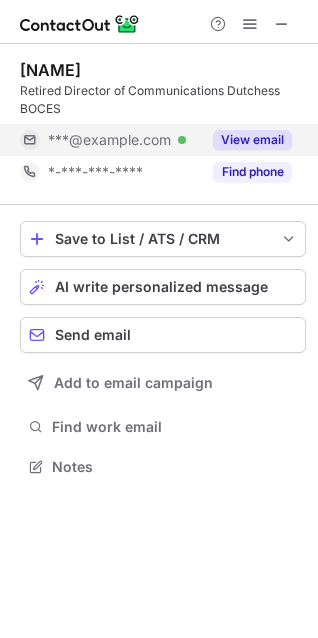 click on "View email" at bounding box center [252, 140] 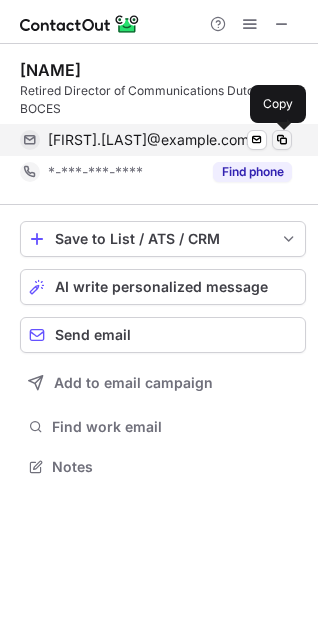 click at bounding box center (282, 140) 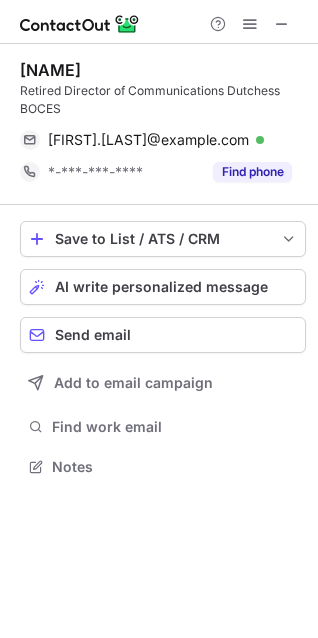 drag, startPoint x: 163, startPoint y: 69, endPoint x: 17, endPoint y: 67, distance: 146.0137 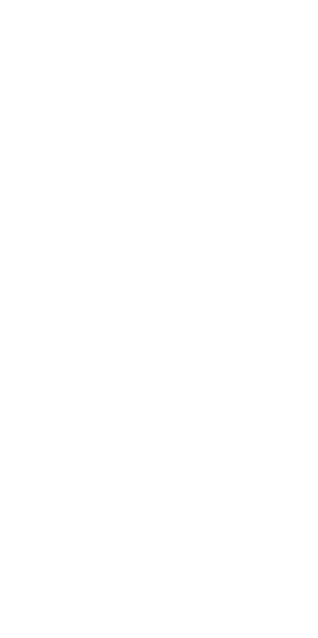 scroll, scrollTop: 0, scrollLeft: 0, axis: both 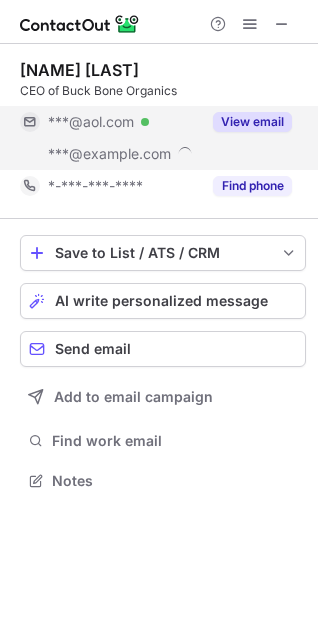 click on "View email" at bounding box center [246, 122] 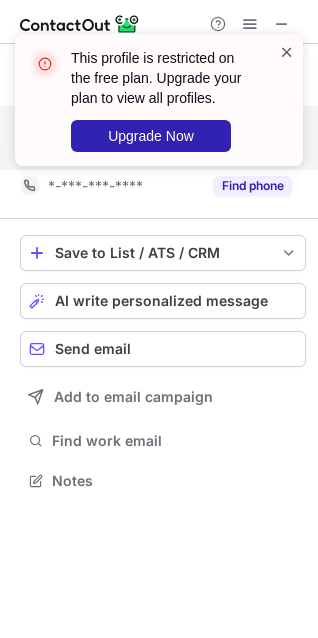click at bounding box center (287, 52) 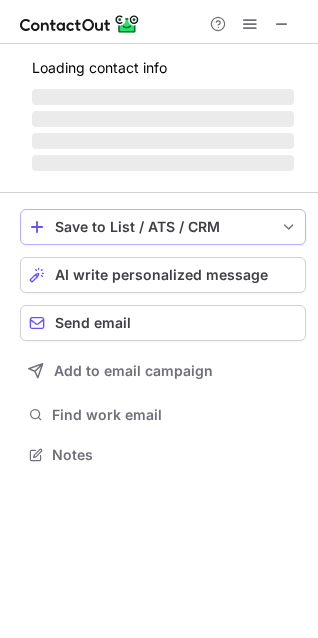 scroll, scrollTop: 441, scrollLeft: 318, axis: both 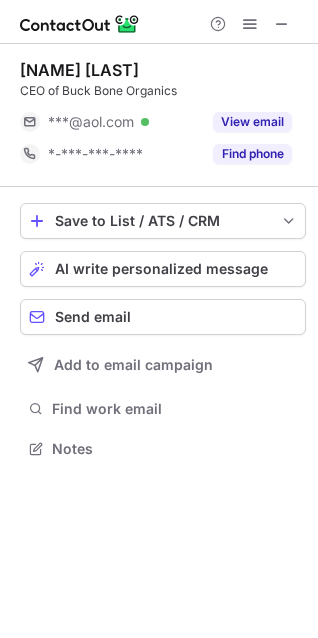 drag, startPoint x: 167, startPoint y: 65, endPoint x: 22, endPoint y: 69, distance: 145.05516 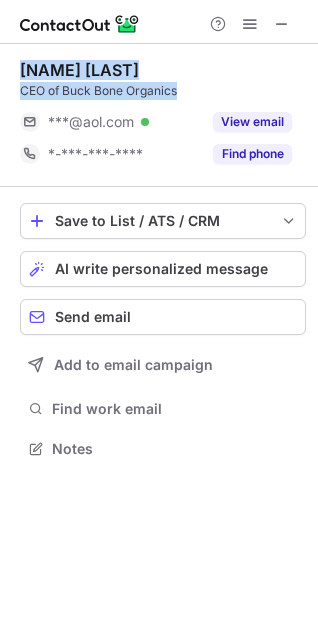drag, startPoint x: 192, startPoint y: 84, endPoint x: 21, endPoint y: 75, distance: 171.23668 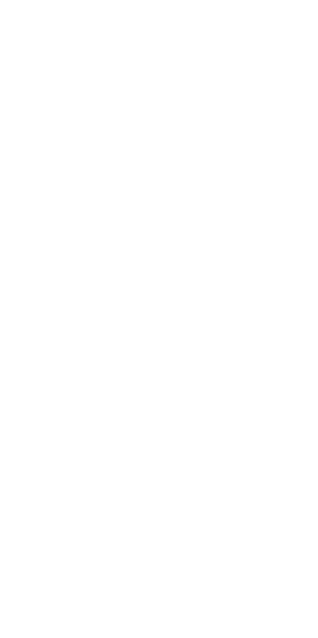 scroll, scrollTop: 0, scrollLeft: 0, axis: both 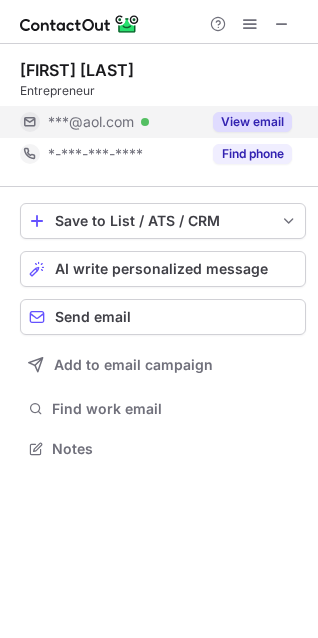 click on "View email" at bounding box center (252, 122) 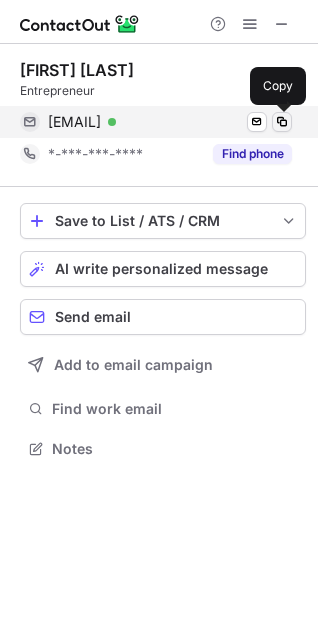 click at bounding box center (282, 122) 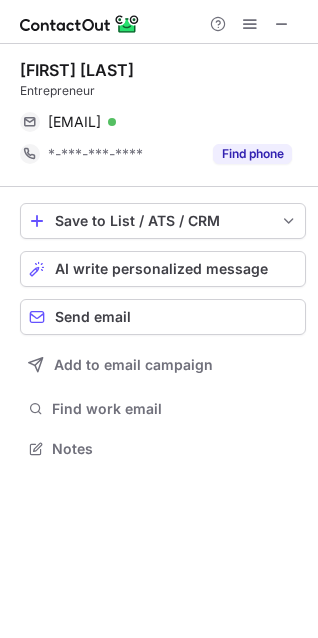 drag, startPoint x: 173, startPoint y: 65, endPoint x: 15, endPoint y: 73, distance: 158.20241 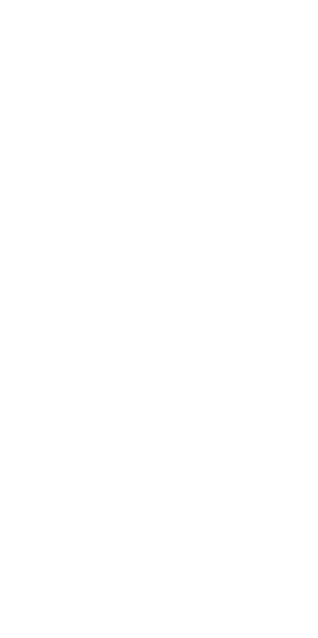scroll, scrollTop: 0, scrollLeft: 0, axis: both 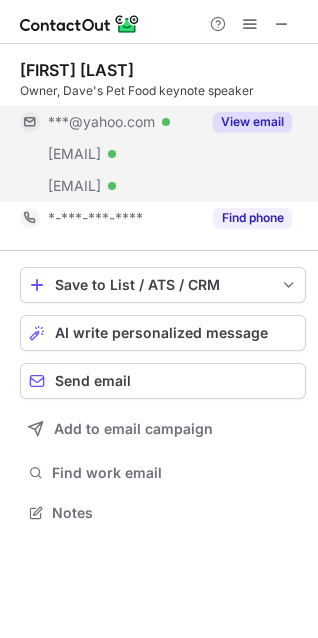 click on "View email" at bounding box center (252, 122) 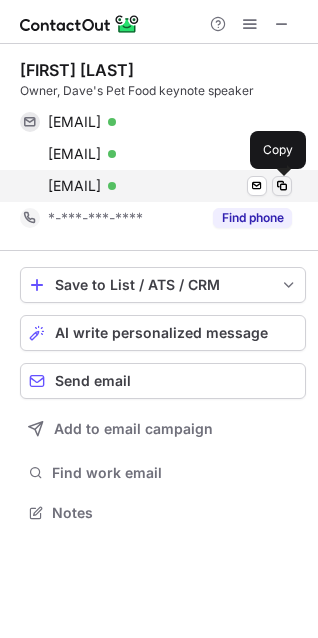 click at bounding box center [282, 186] 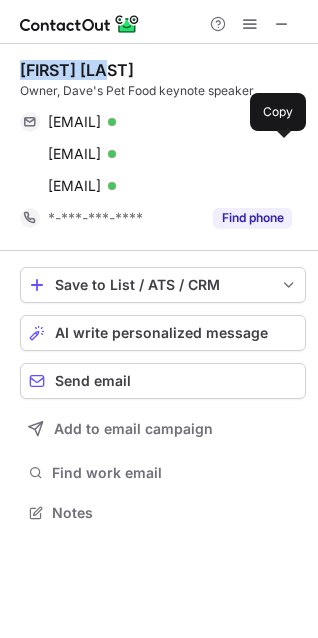 drag, startPoint x: 136, startPoint y: 58, endPoint x: 19, endPoint y: 66, distance: 117.273186 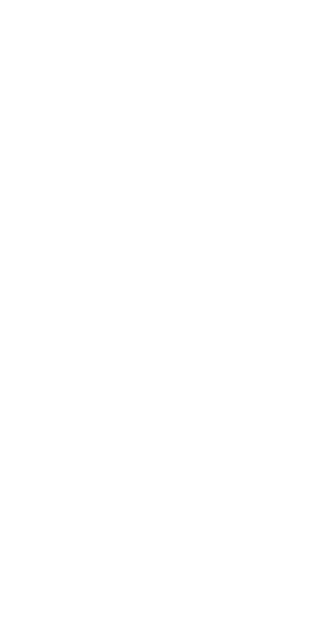 scroll, scrollTop: 0, scrollLeft: 0, axis: both 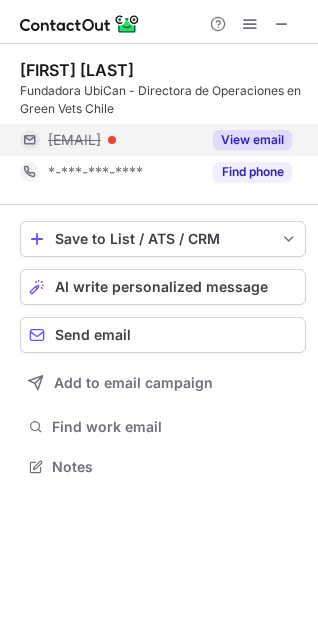 click on "View email" at bounding box center [252, 140] 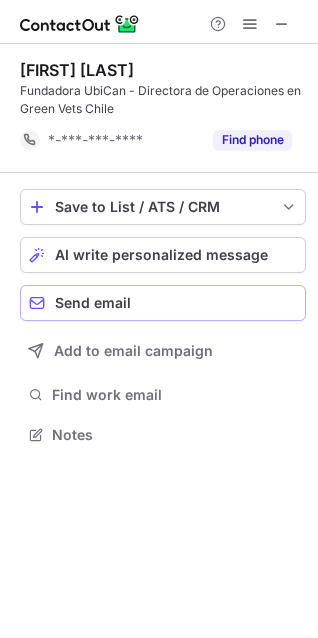 scroll, scrollTop: 421, scrollLeft: 318, axis: both 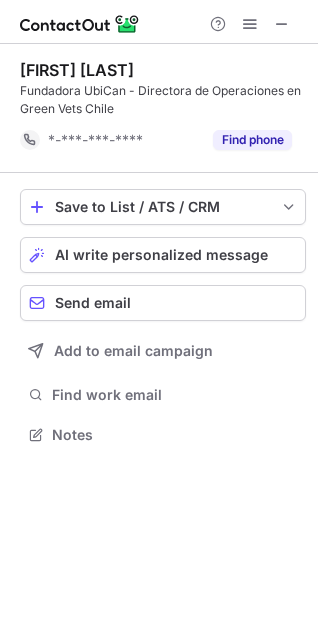 drag, startPoint x: 183, startPoint y: 74, endPoint x: 12, endPoint y: 64, distance: 171.29214 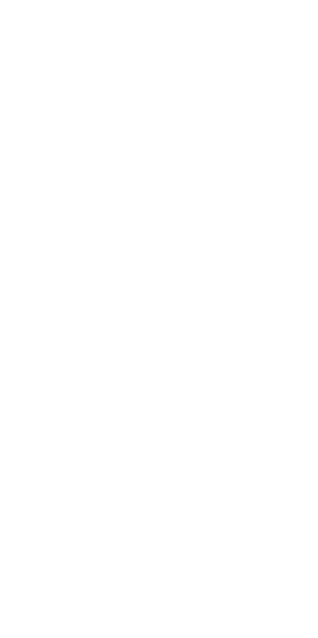 scroll, scrollTop: 0, scrollLeft: 0, axis: both 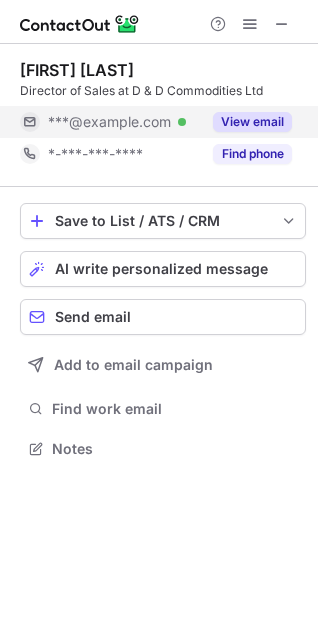 click on "View email" at bounding box center (252, 122) 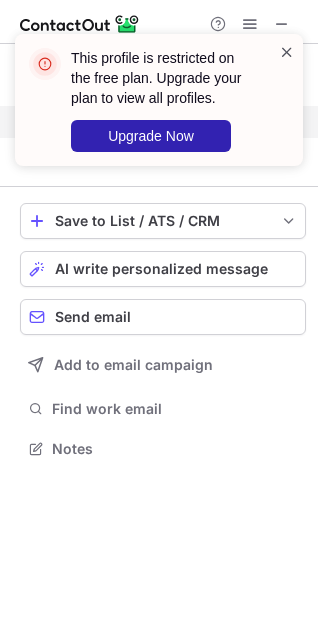 click at bounding box center (287, 52) 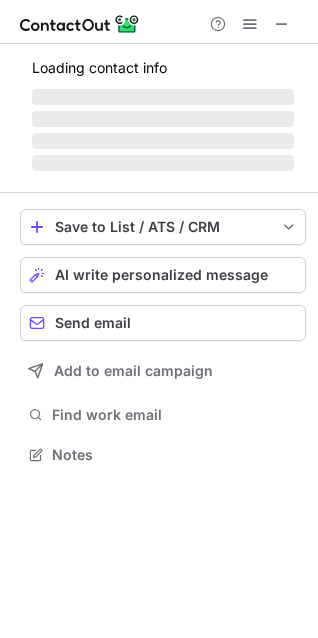 scroll, scrollTop: 435, scrollLeft: 318, axis: both 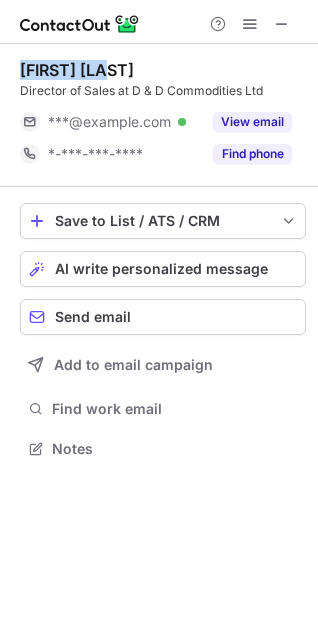 drag, startPoint x: 136, startPoint y: 69, endPoint x: 1, endPoint y: 68, distance: 135.00371 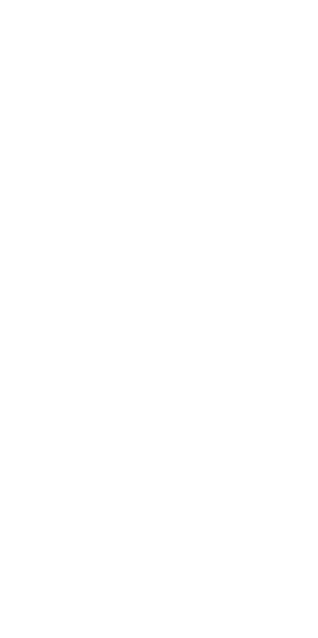 scroll, scrollTop: 0, scrollLeft: 0, axis: both 